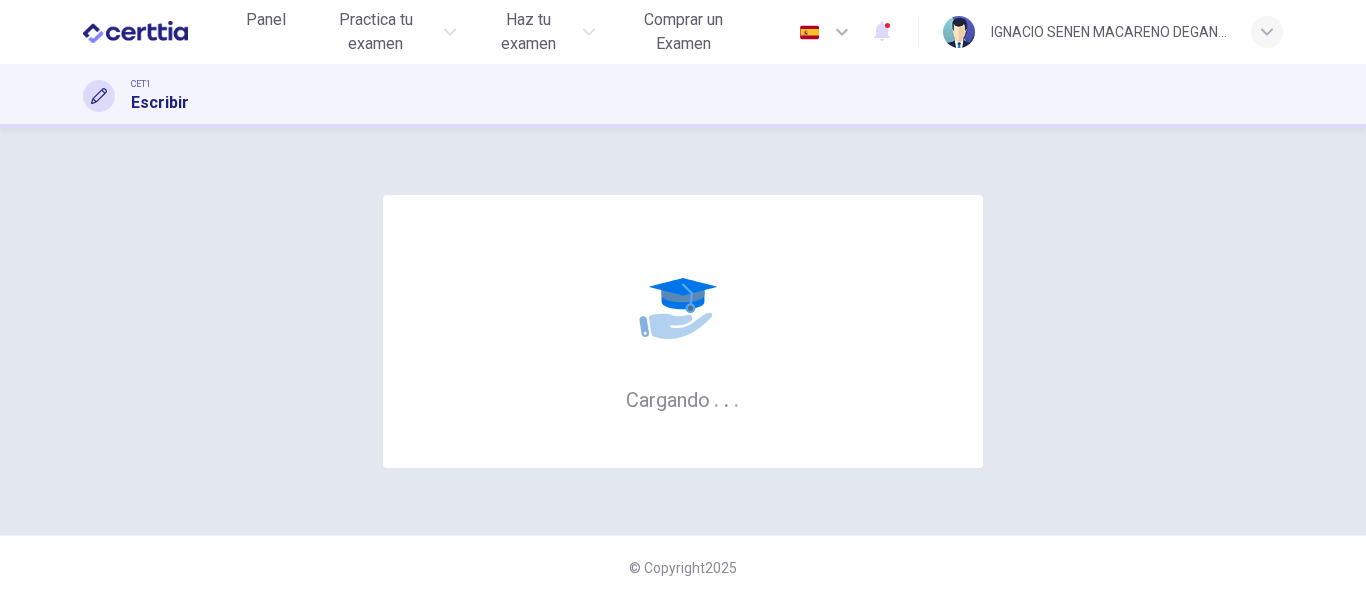 scroll, scrollTop: 0, scrollLeft: 0, axis: both 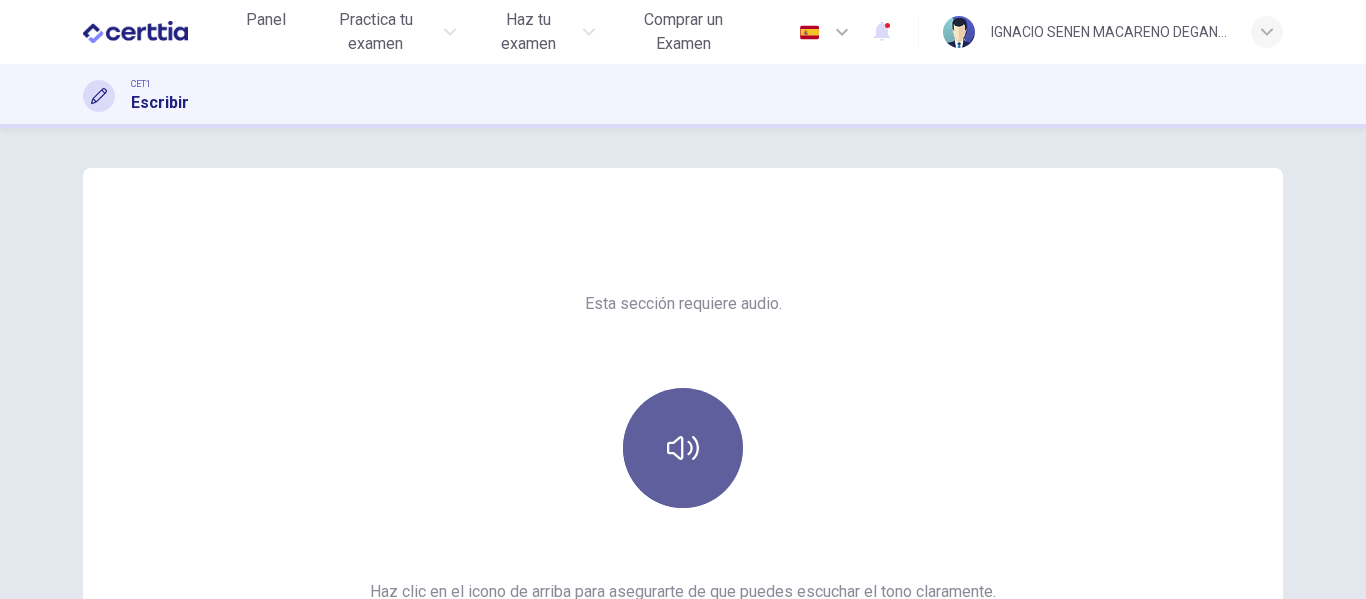 click at bounding box center (683, 448) 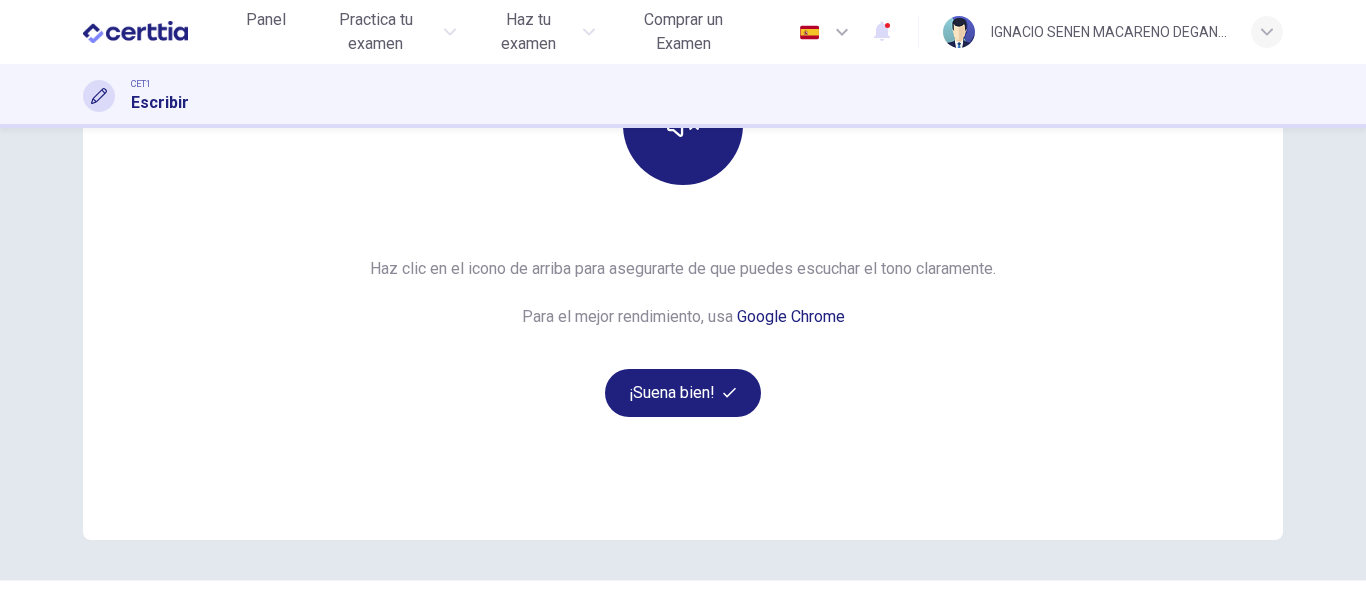scroll, scrollTop: 321, scrollLeft: 0, axis: vertical 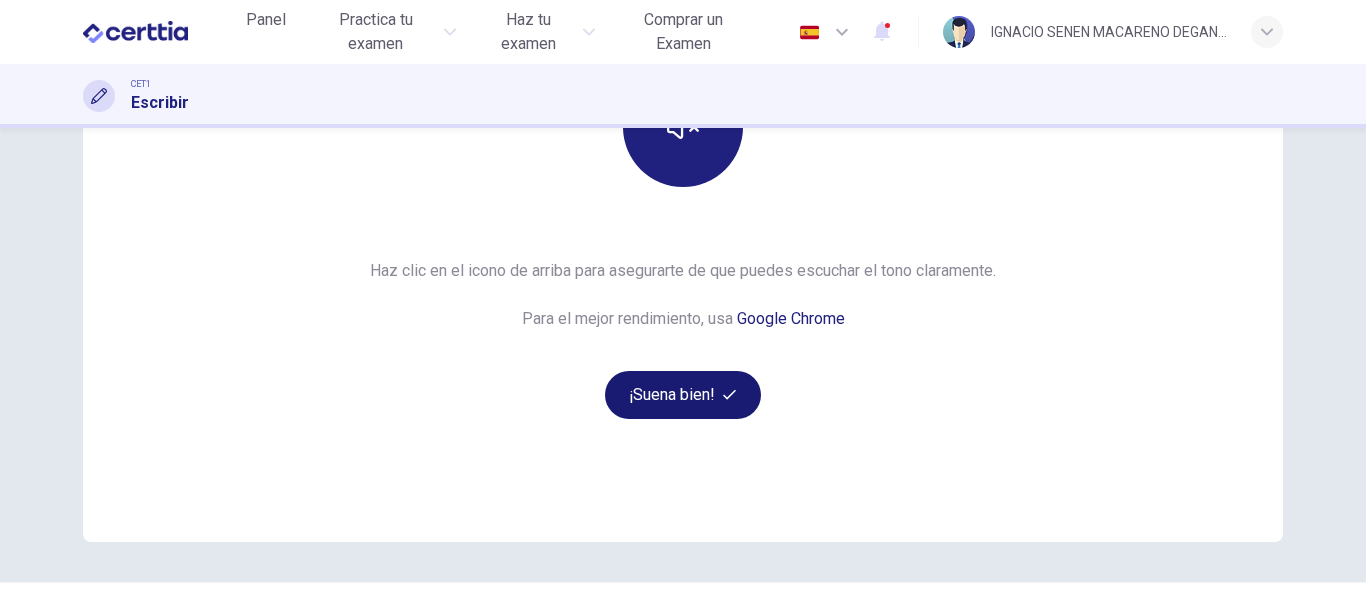 click on "¡Suena bien!" at bounding box center (683, 395) 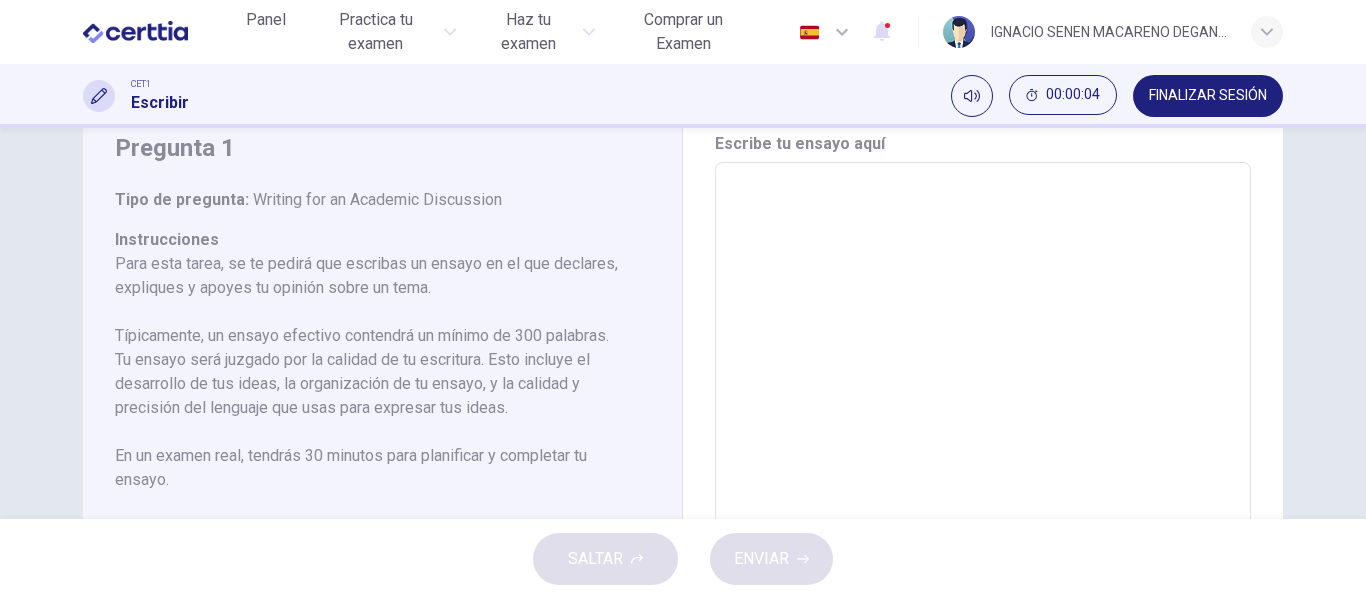 scroll, scrollTop: 79, scrollLeft: 0, axis: vertical 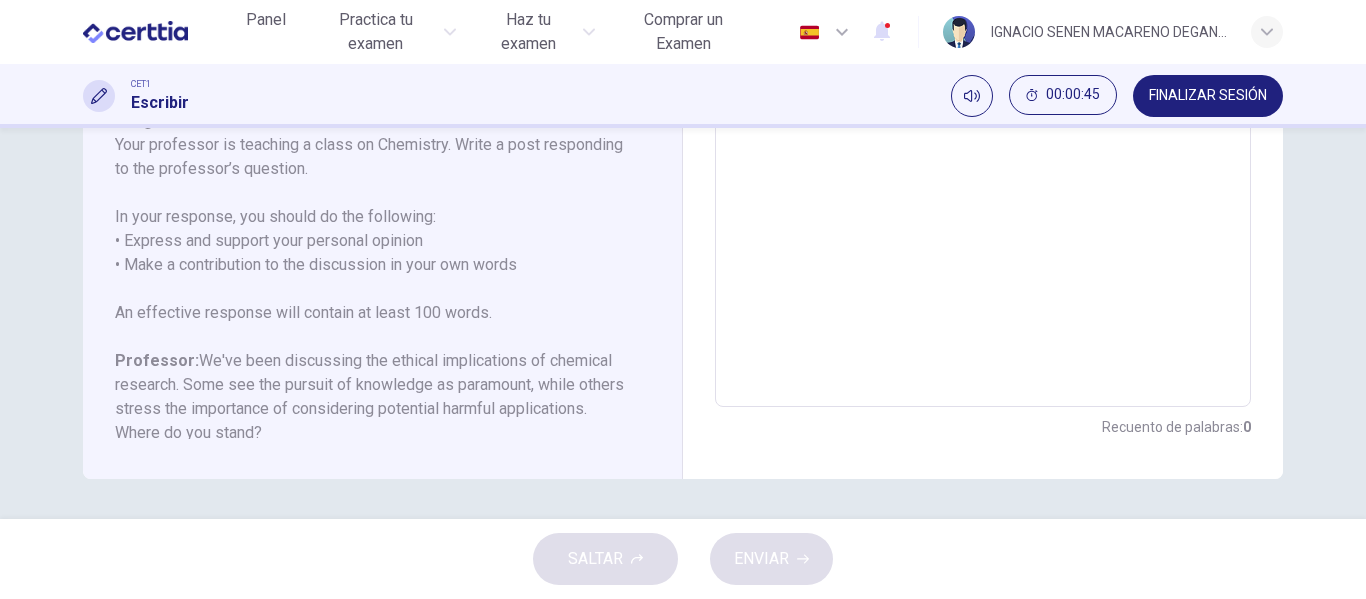 drag, startPoint x: 663, startPoint y: 260, endPoint x: 669, endPoint y: 297, distance: 37.48333 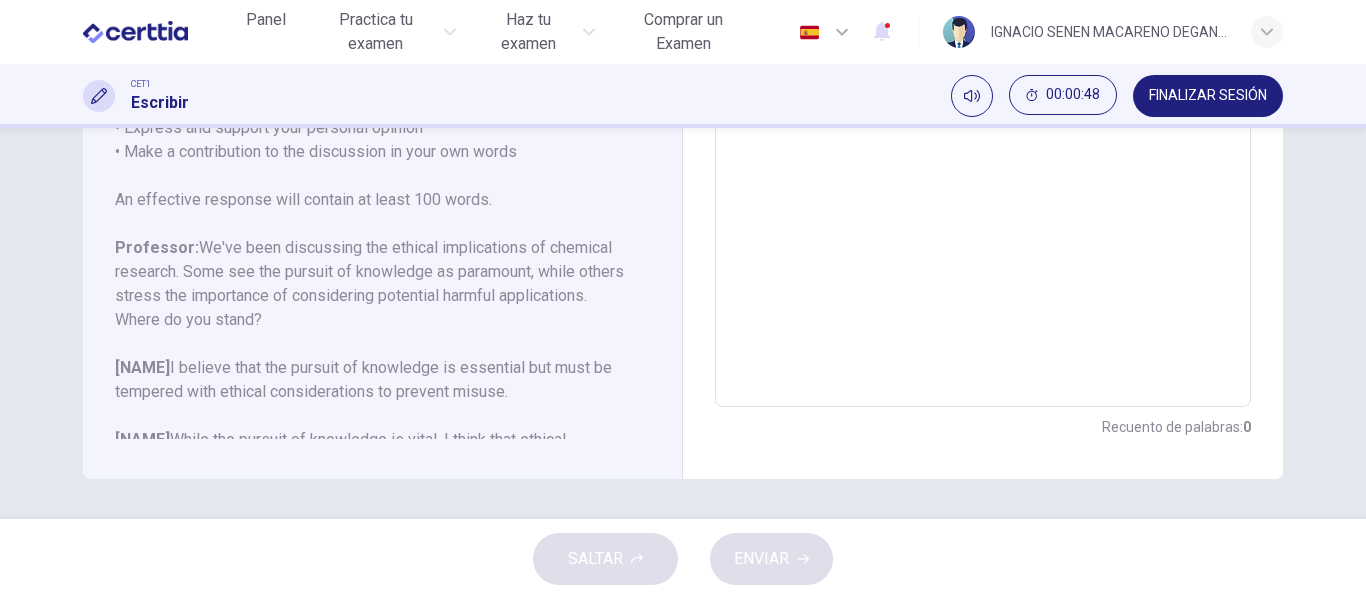 scroll, scrollTop: 116, scrollLeft: 0, axis: vertical 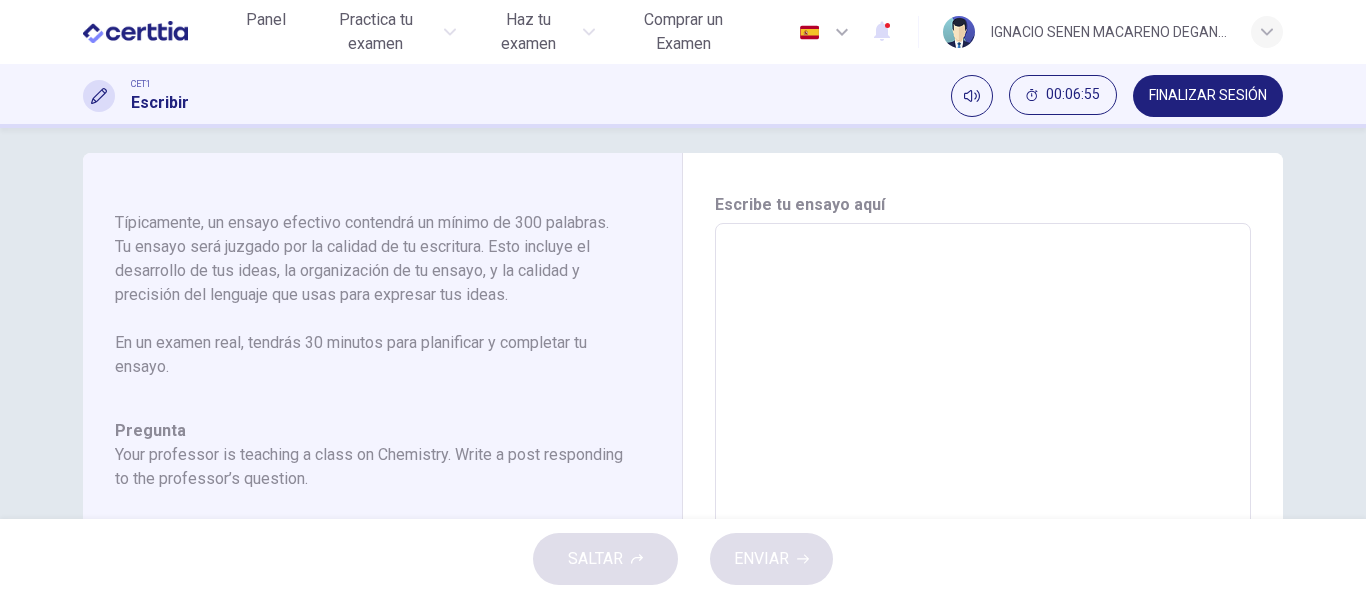 click at bounding box center (983, 557) 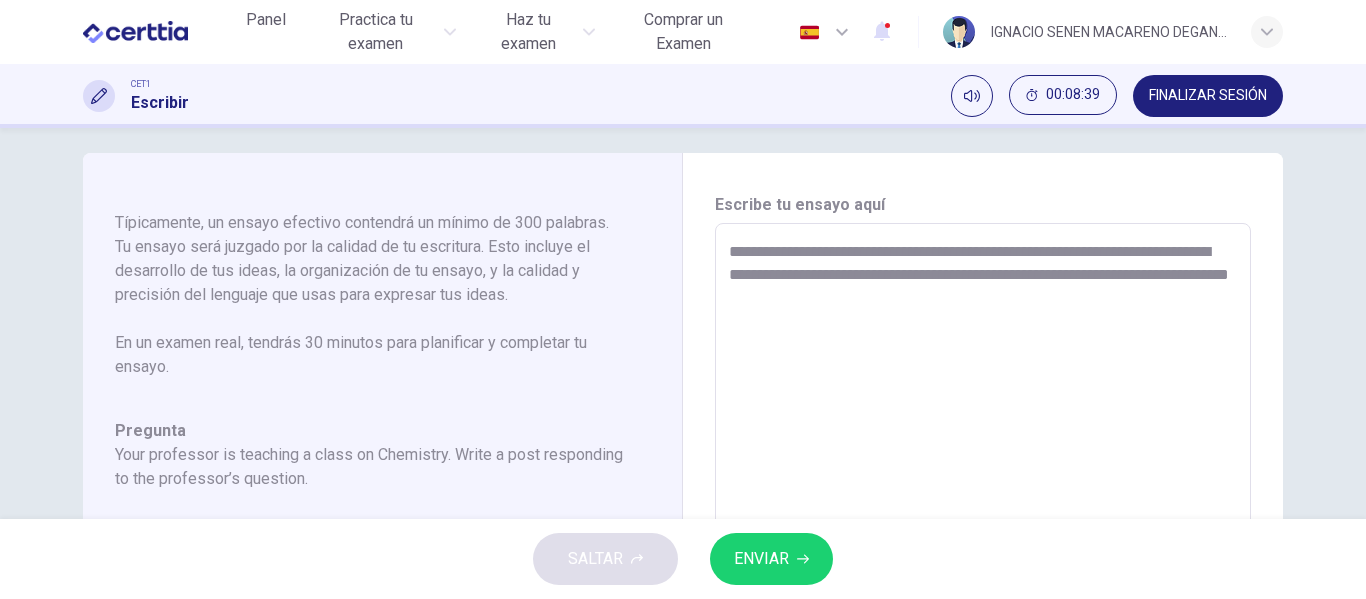 click on "**********" at bounding box center [983, 557] 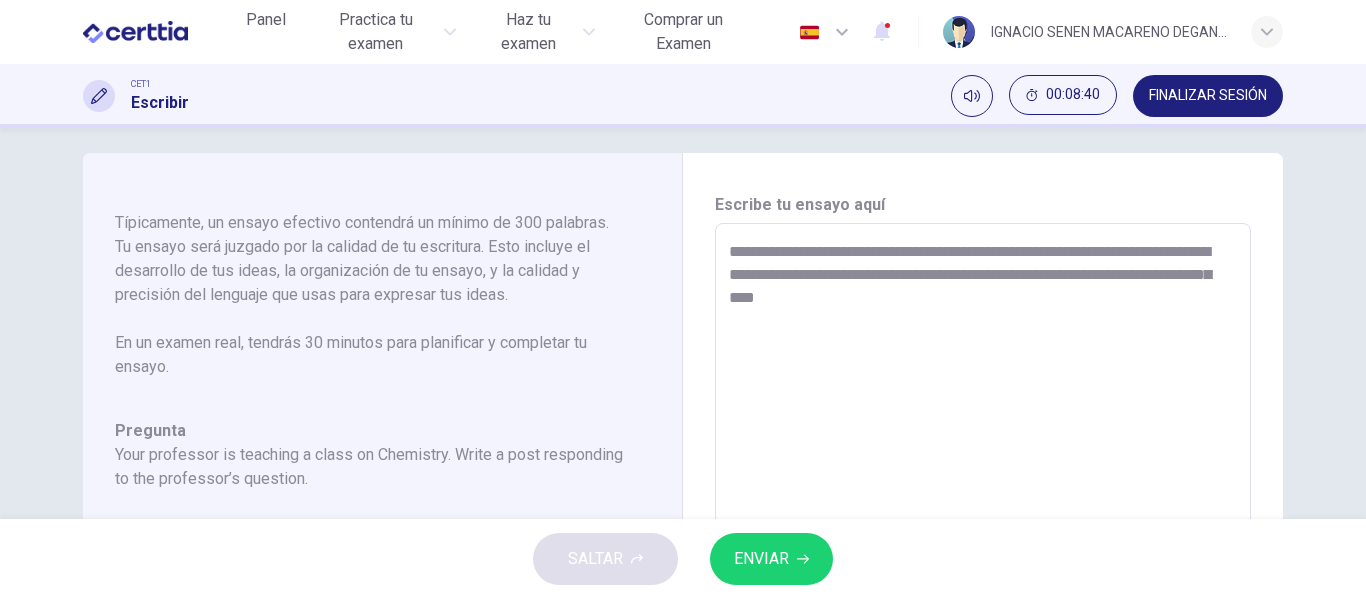 click on "**********" at bounding box center (983, 557) 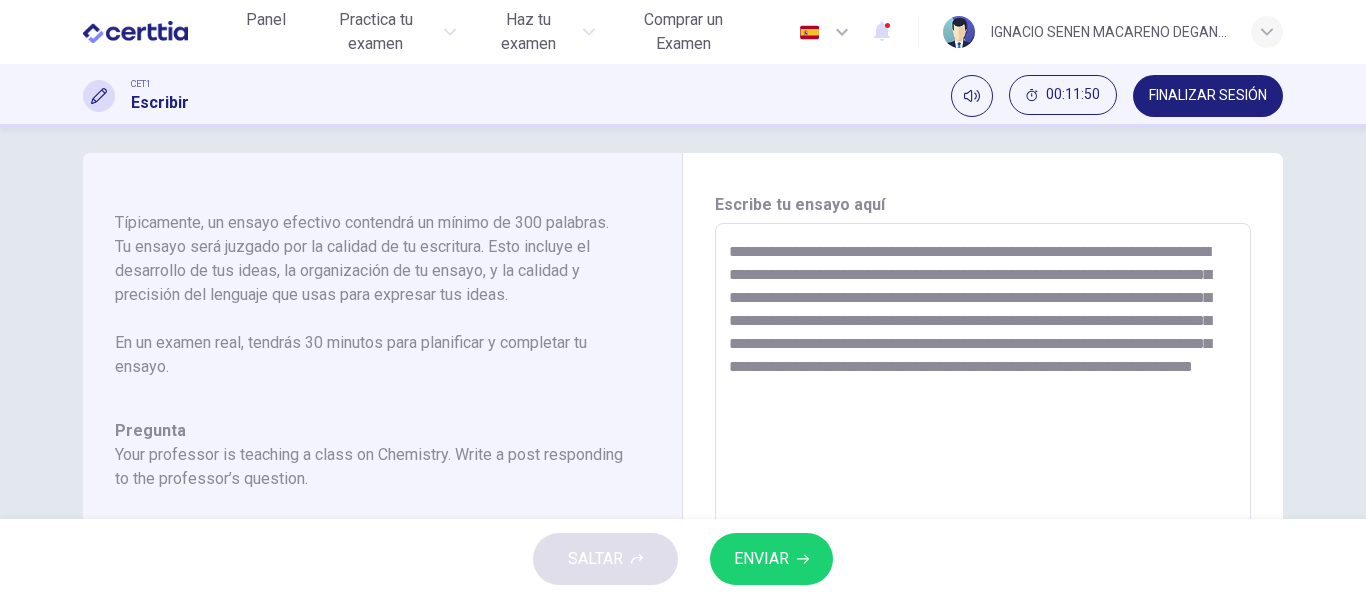 click on "**********" at bounding box center [983, 557] 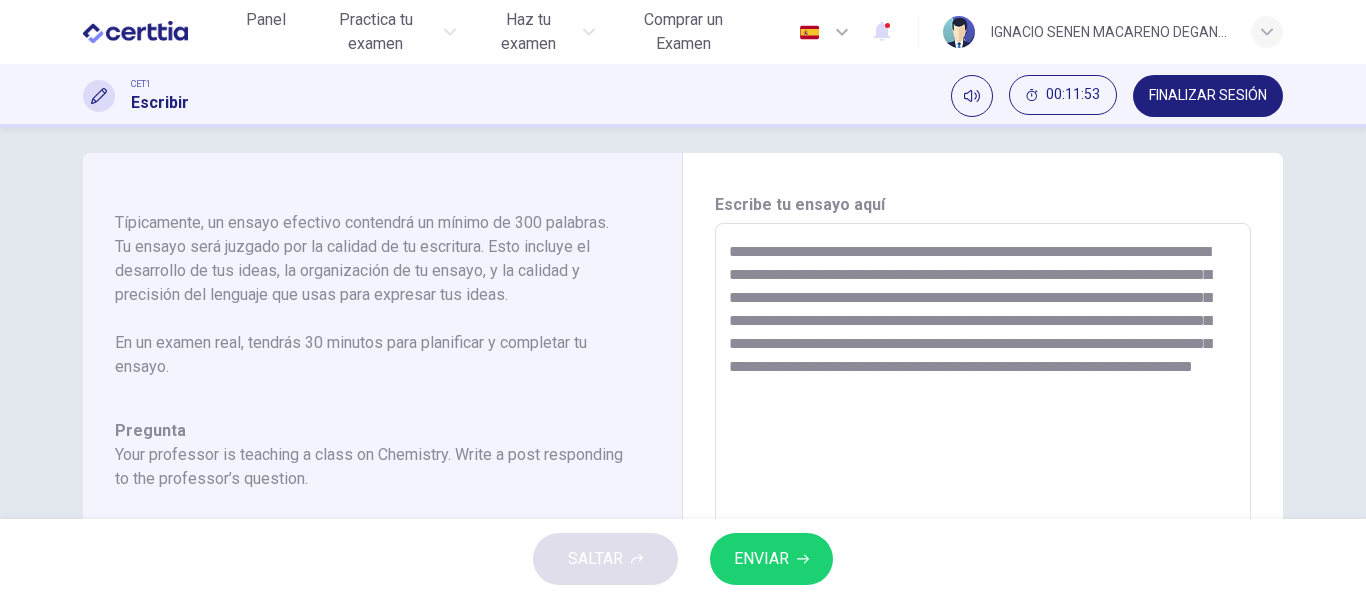 click on "**********" at bounding box center (983, 557) 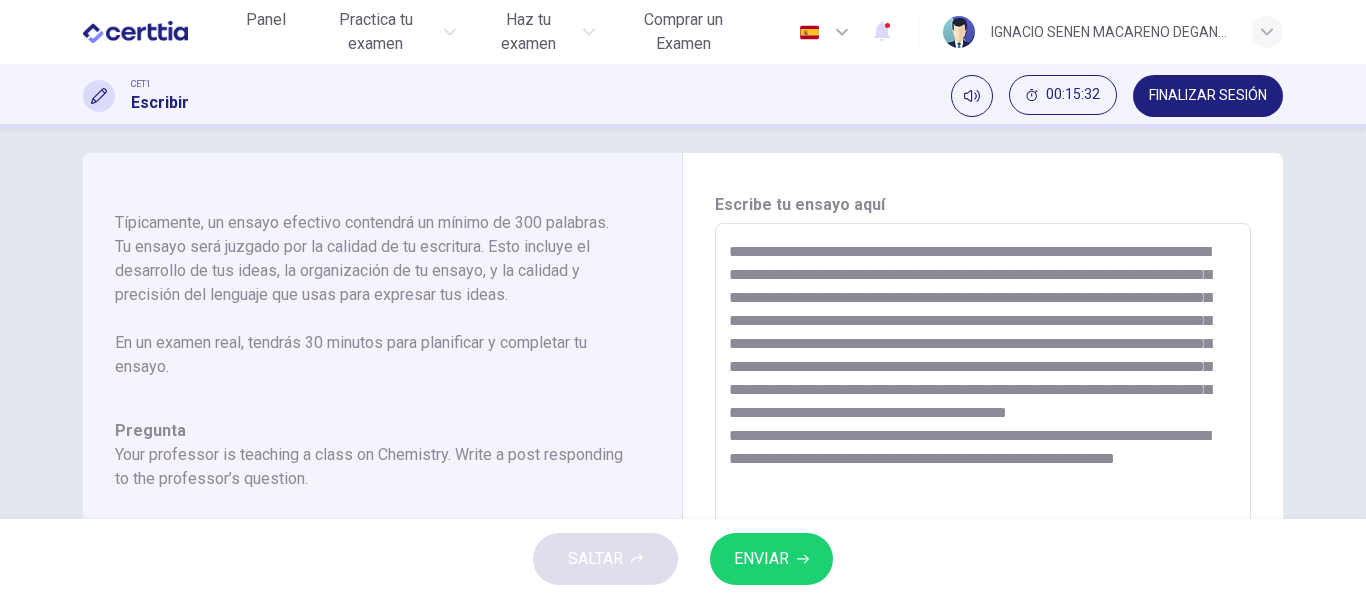 scroll, scrollTop: 33, scrollLeft: 0, axis: vertical 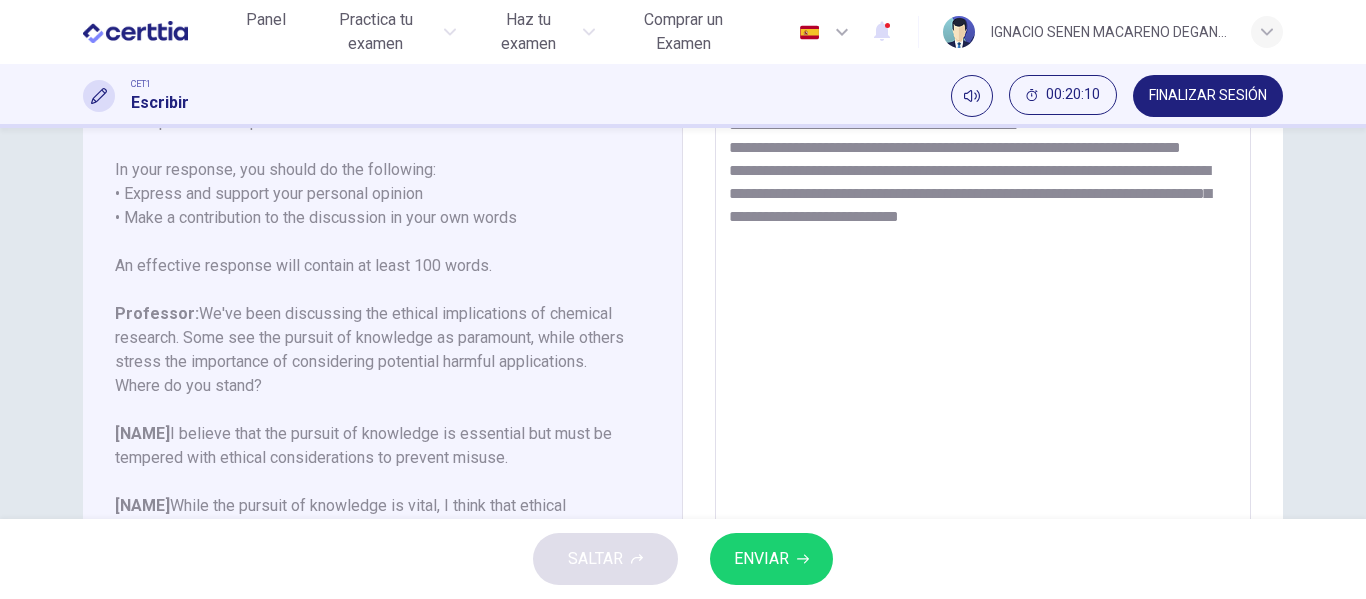 type on "**********" 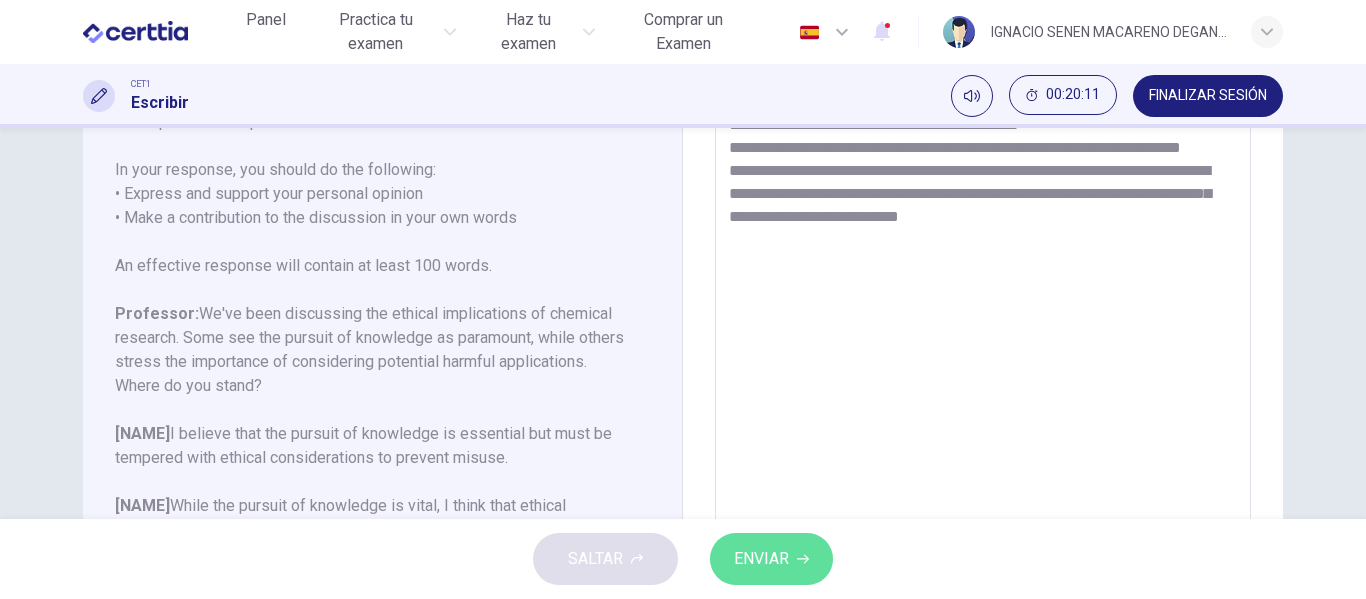 click on "ENVIAR" at bounding box center [761, 559] 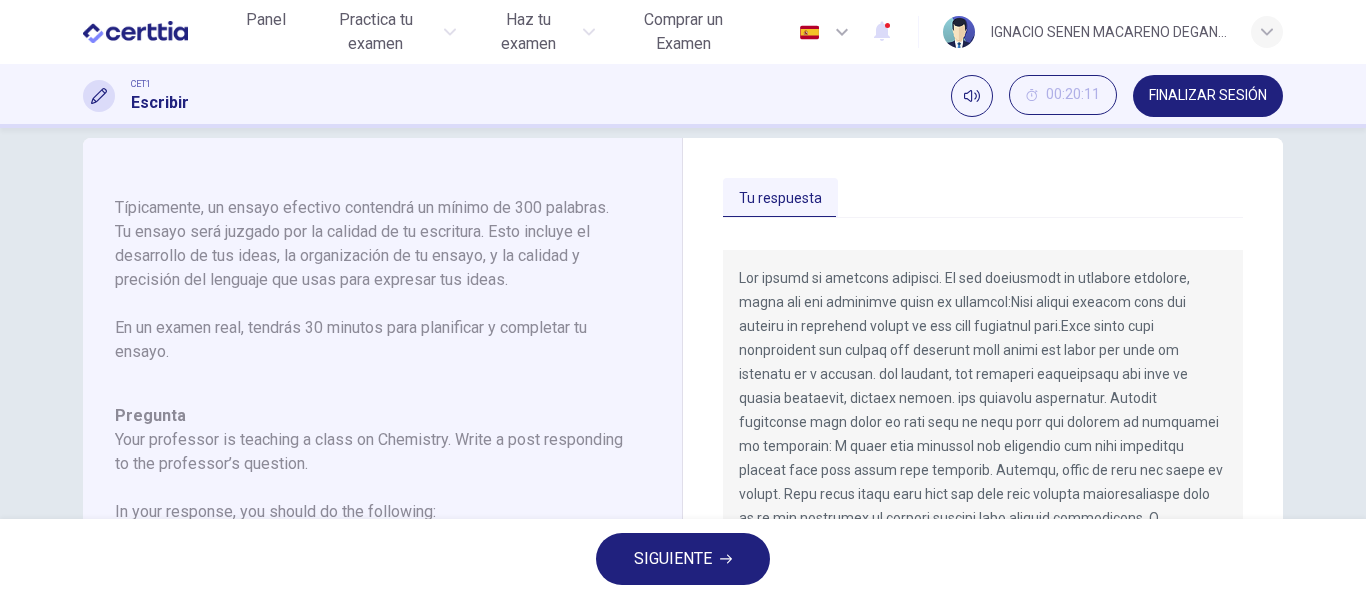 scroll, scrollTop: 0, scrollLeft: 0, axis: both 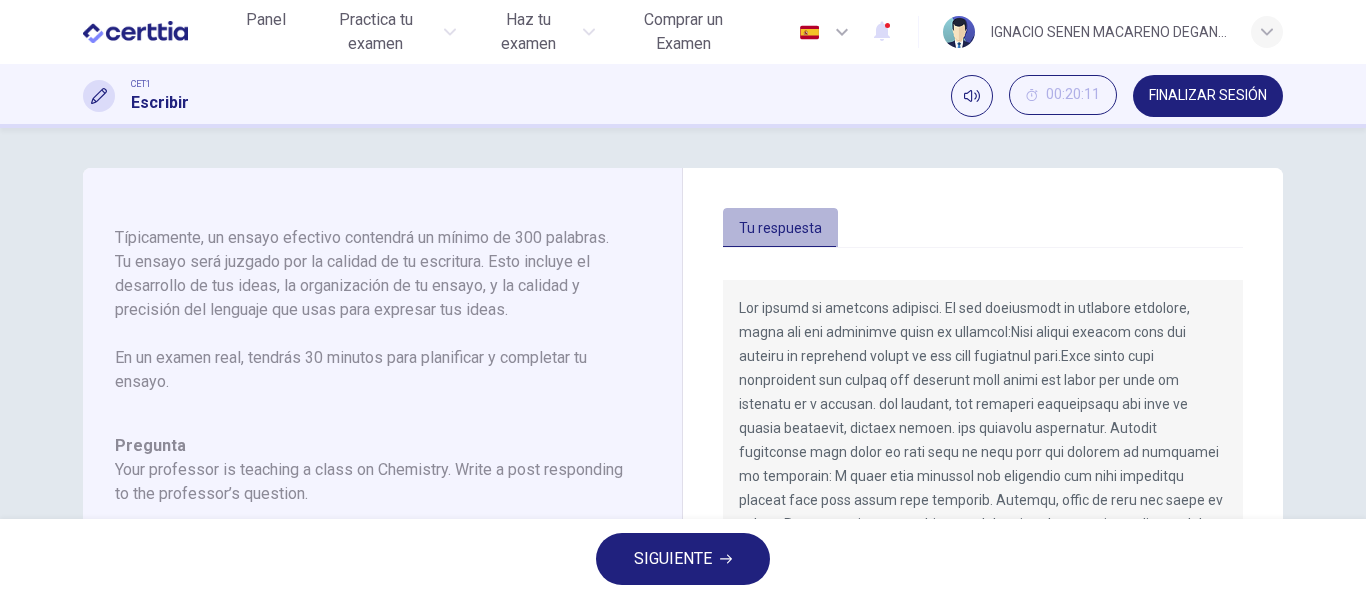 click on "Tu respuesta" at bounding box center (780, 229) 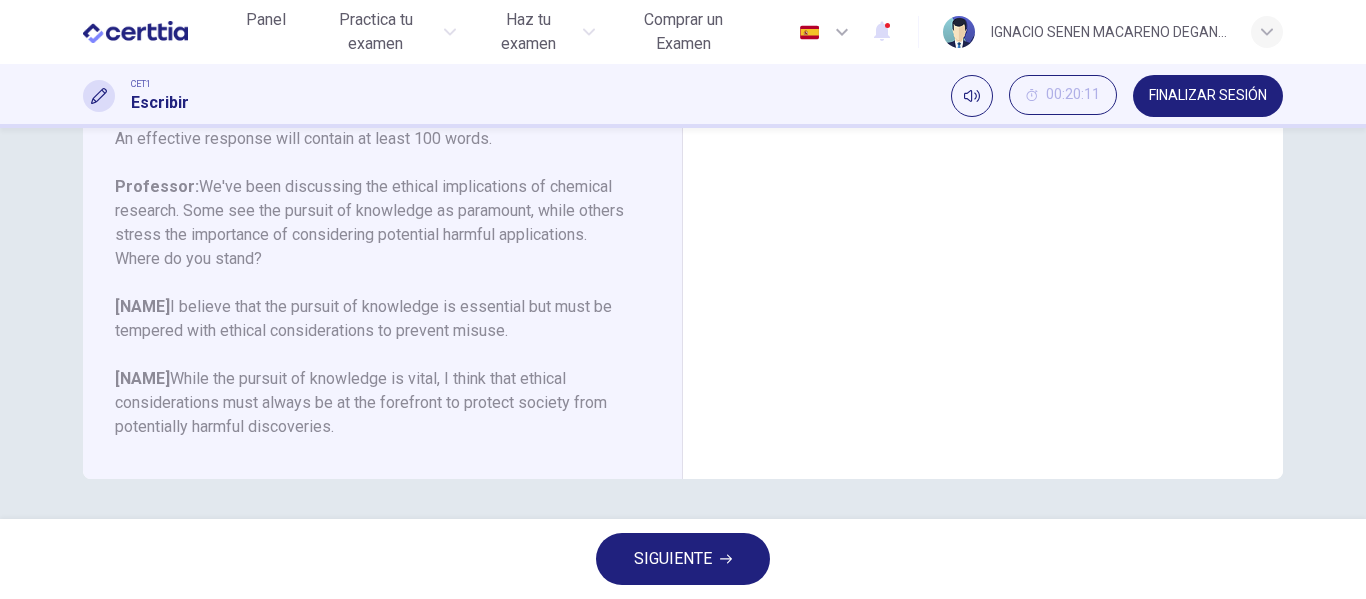 scroll, scrollTop: 0, scrollLeft: 0, axis: both 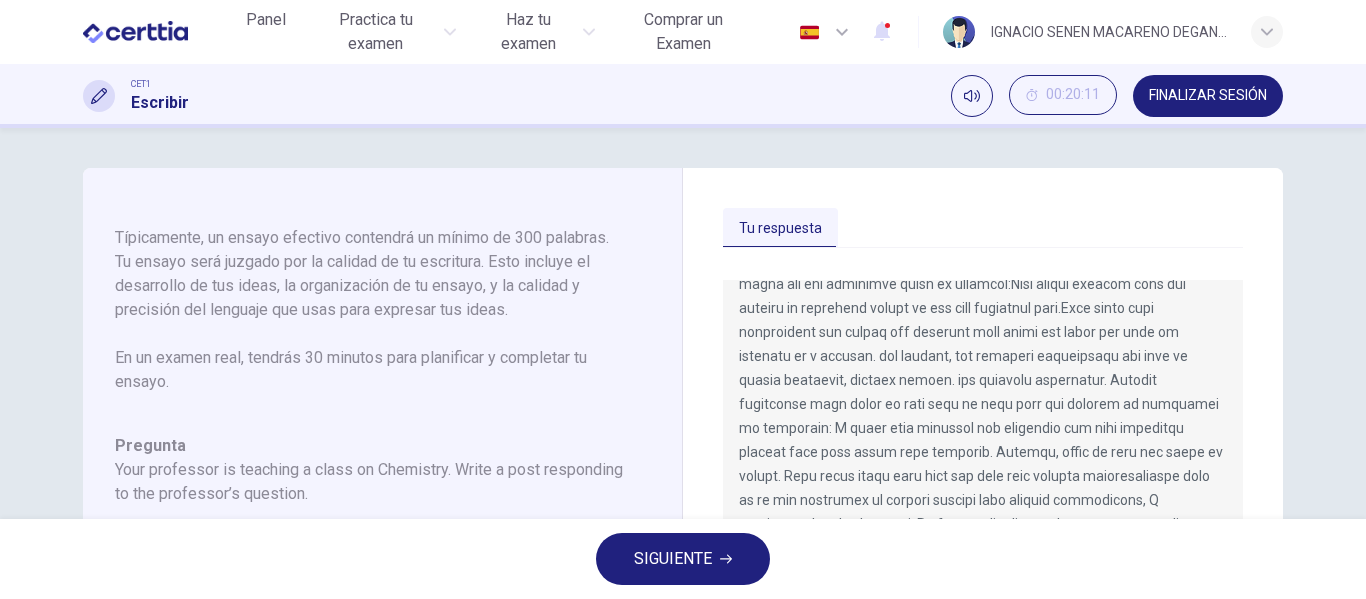 click on "Tu respuesta" at bounding box center (780, 229) 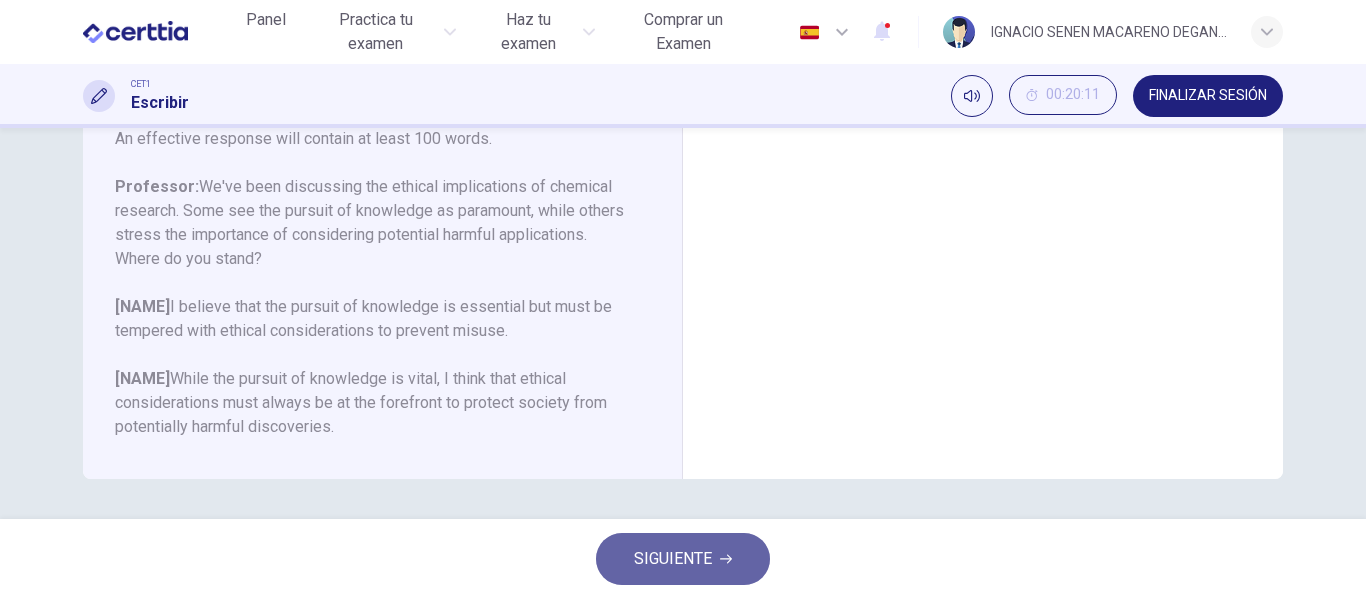 click on "SIGUIENTE" at bounding box center (683, 559) 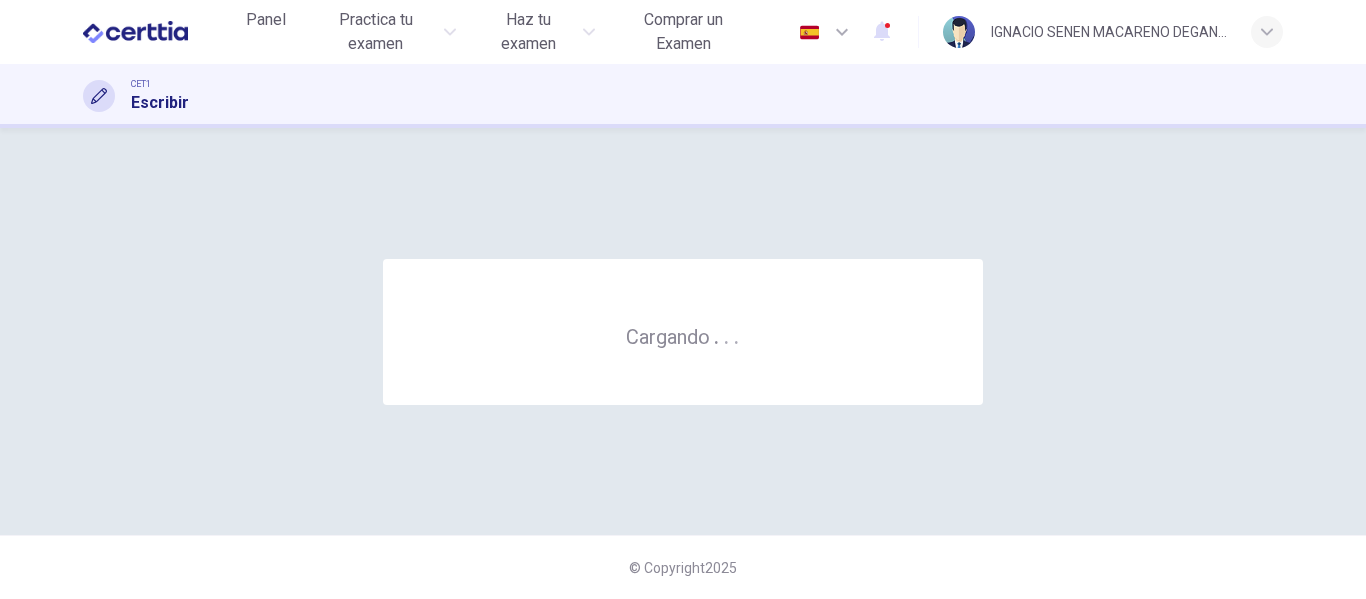 scroll, scrollTop: 0, scrollLeft: 0, axis: both 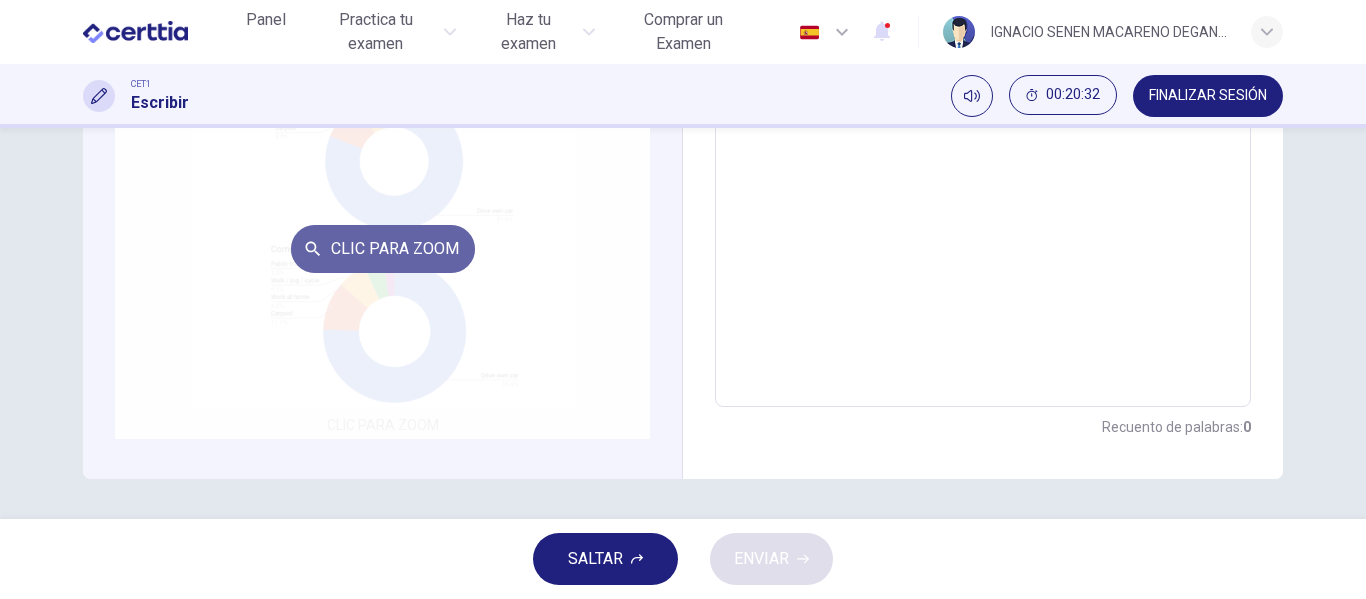 click on "Clic para zoom" at bounding box center (383, 249) 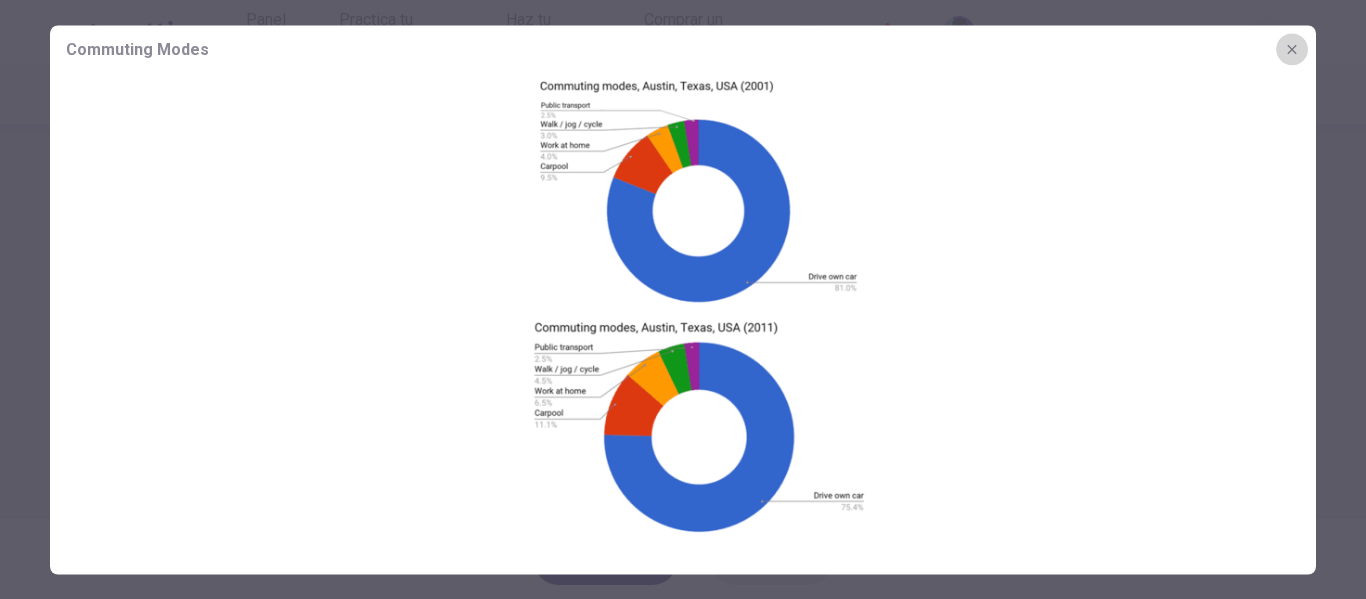click at bounding box center [1292, 49] 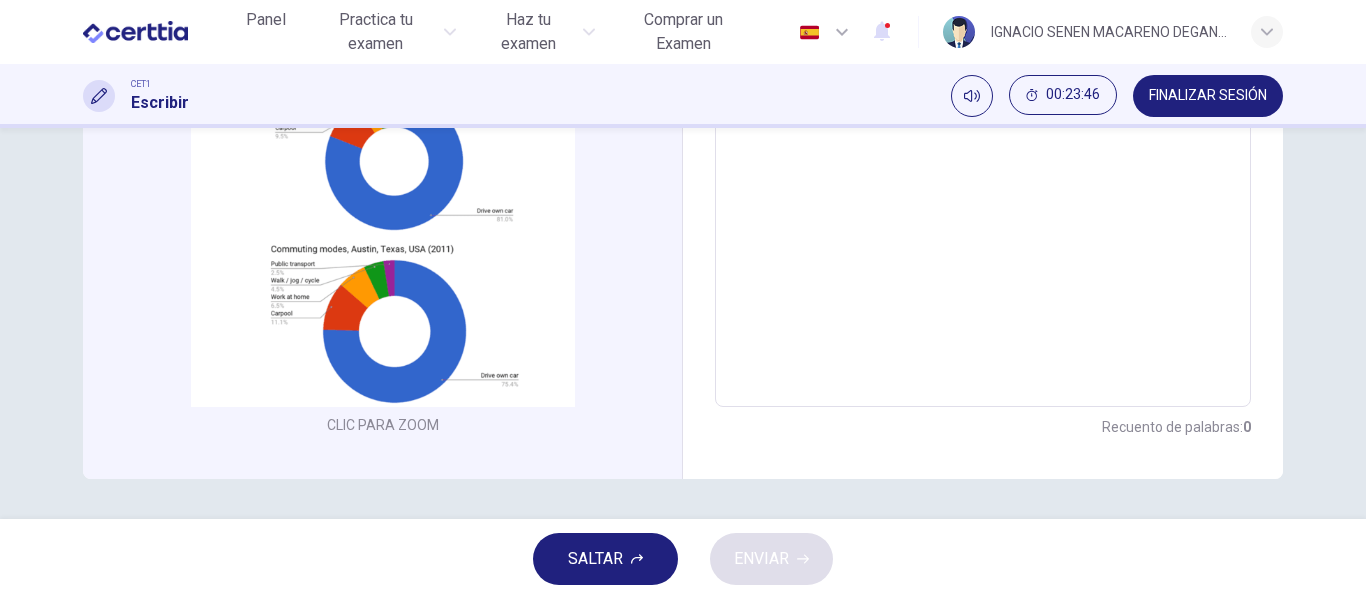 drag, startPoint x: 669, startPoint y: 236, endPoint x: 660, endPoint y: 439, distance: 203.1994 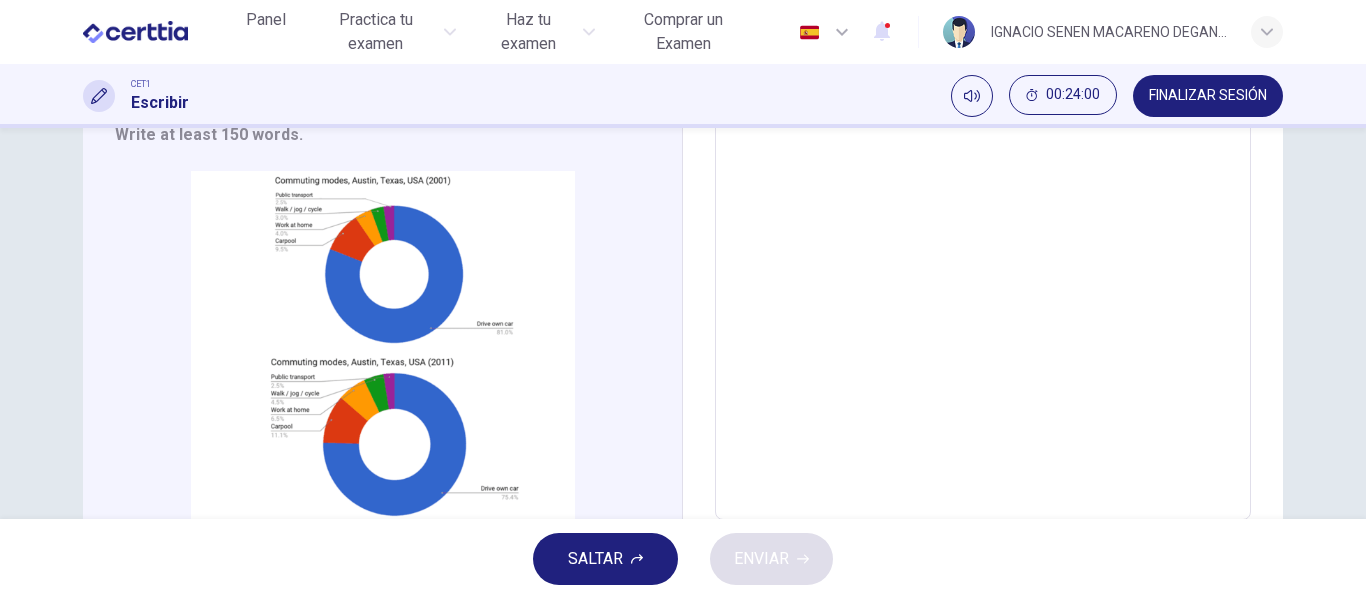 scroll, scrollTop: 324, scrollLeft: 0, axis: vertical 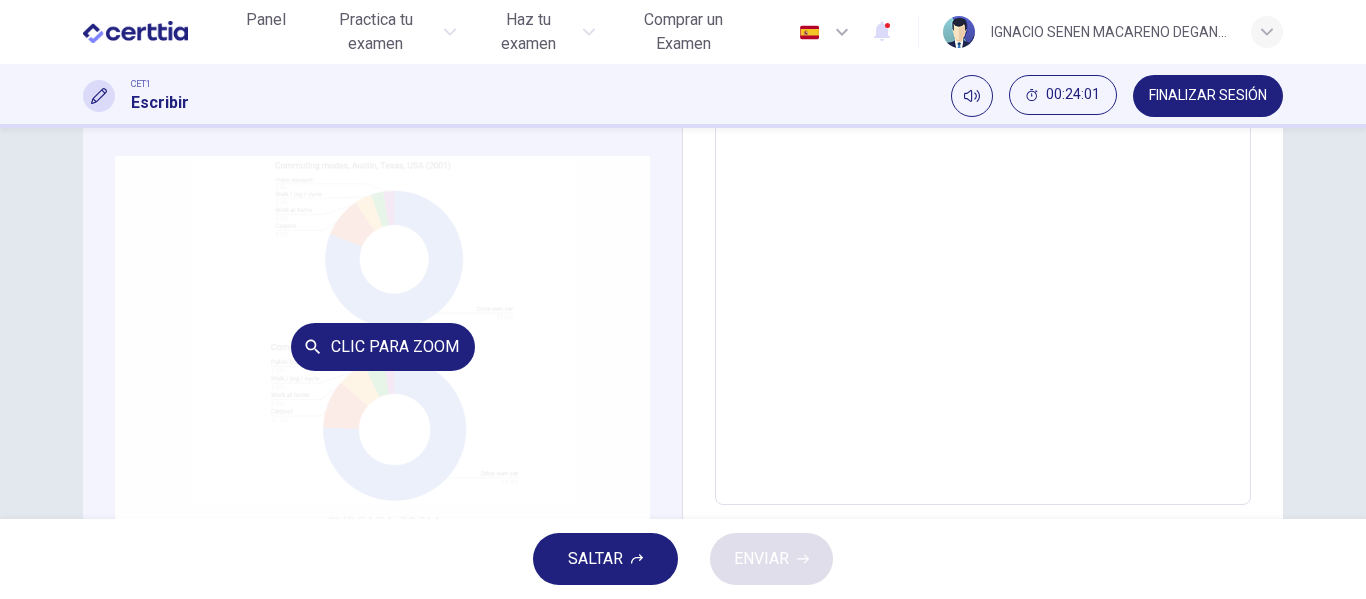 click on "Clic para zoom" at bounding box center (382, 346) 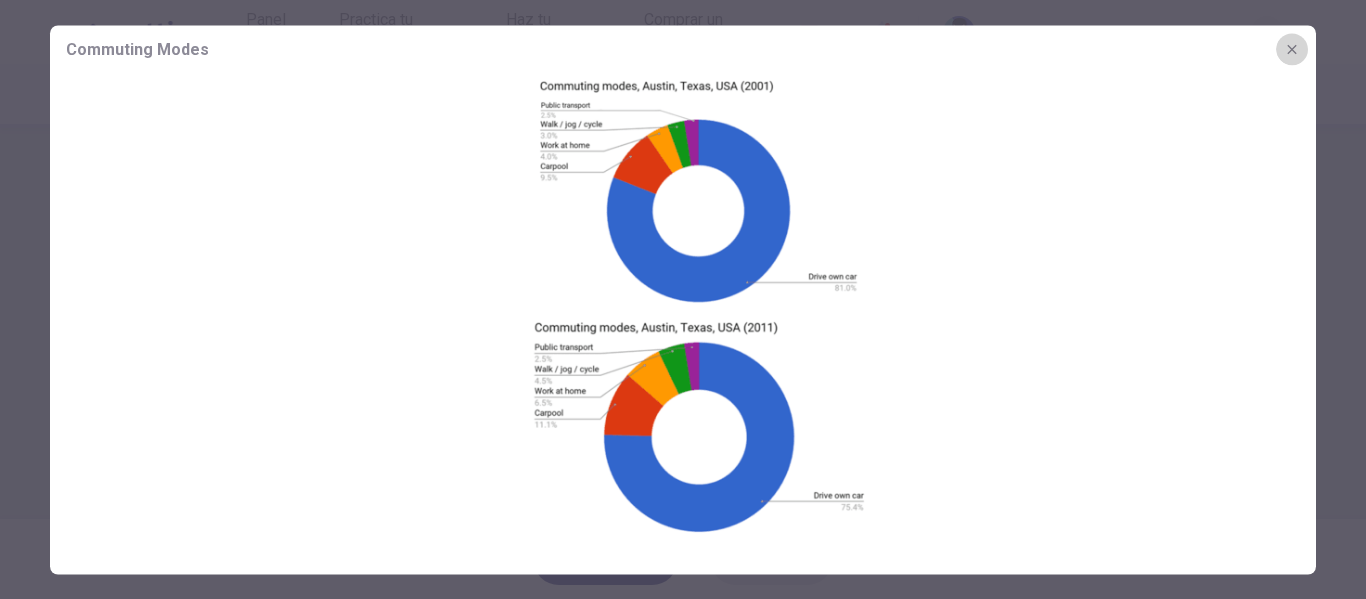 click at bounding box center (1291, 48) 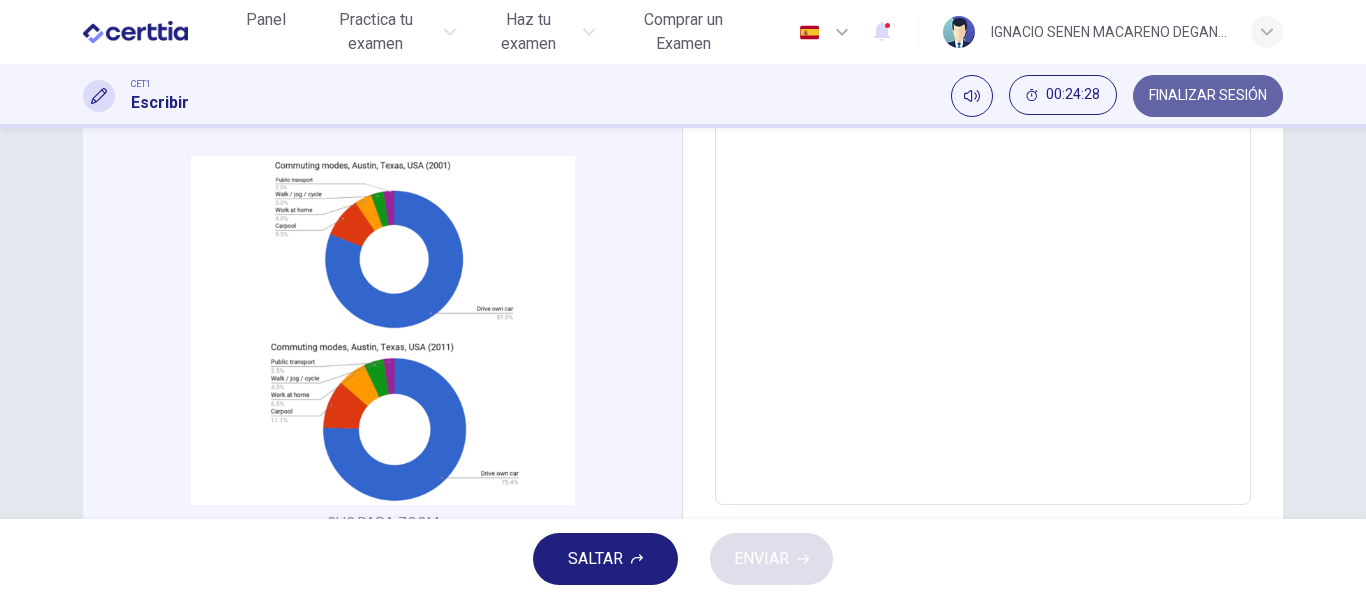 click on "FINALIZAR SESIÓN" at bounding box center [1208, 96] 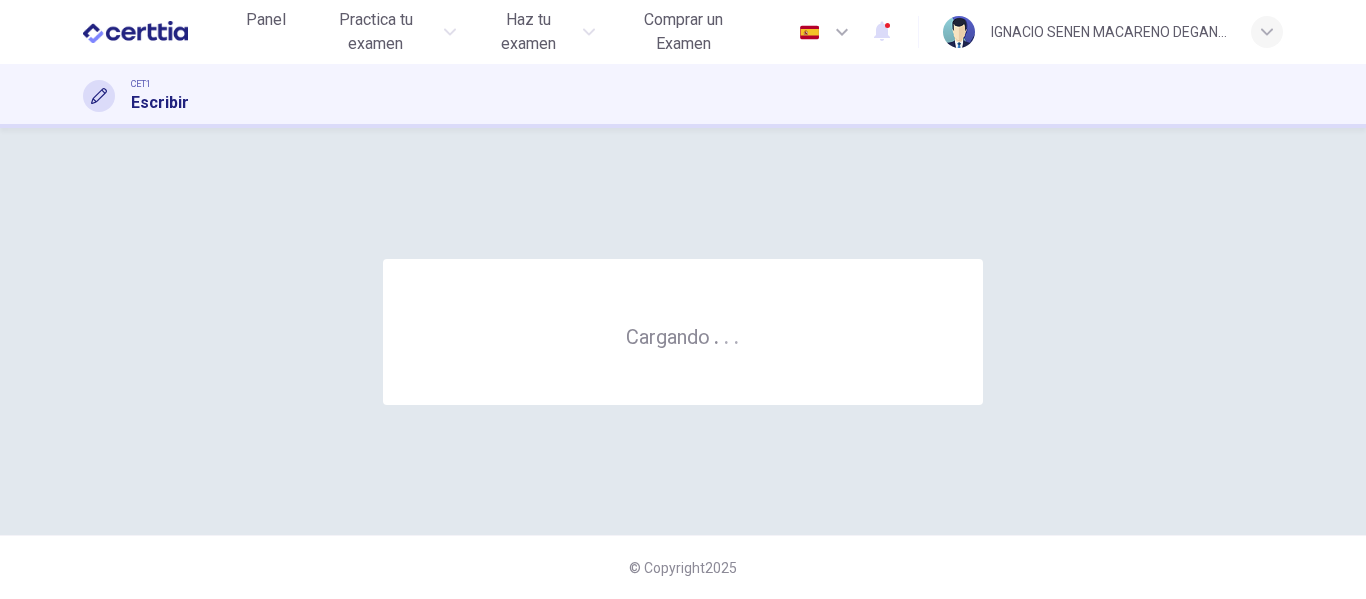 scroll, scrollTop: 0, scrollLeft: 0, axis: both 